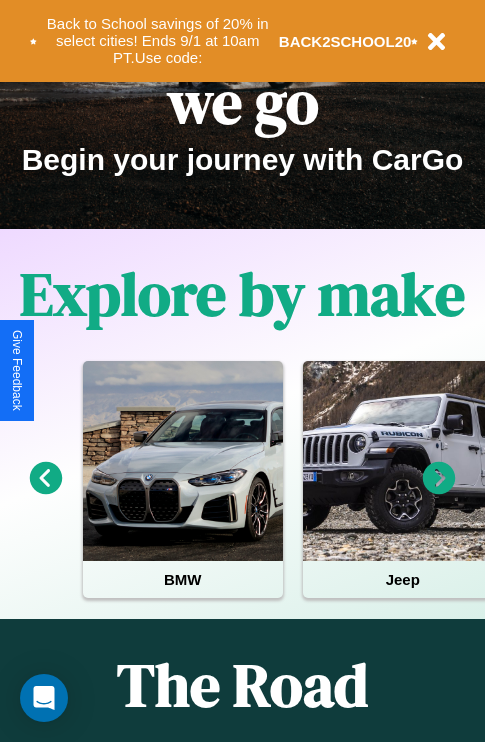 scroll, scrollTop: 308, scrollLeft: 0, axis: vertical 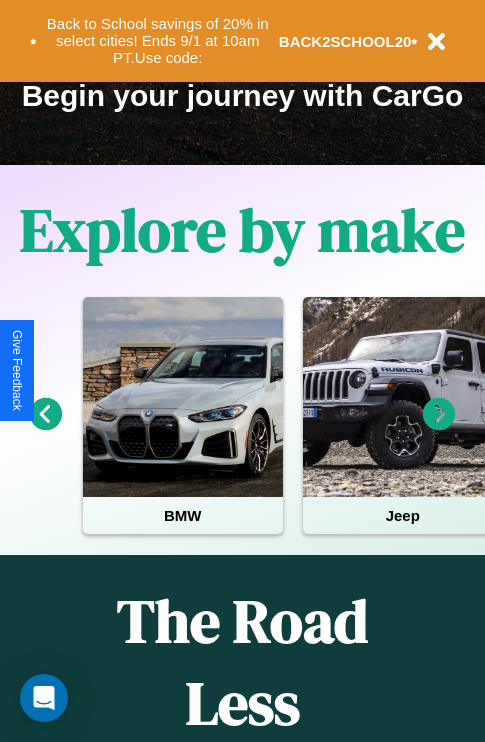click 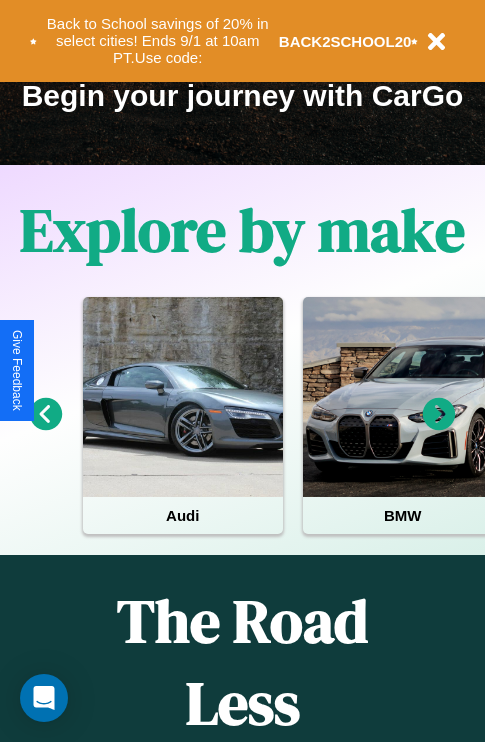 click 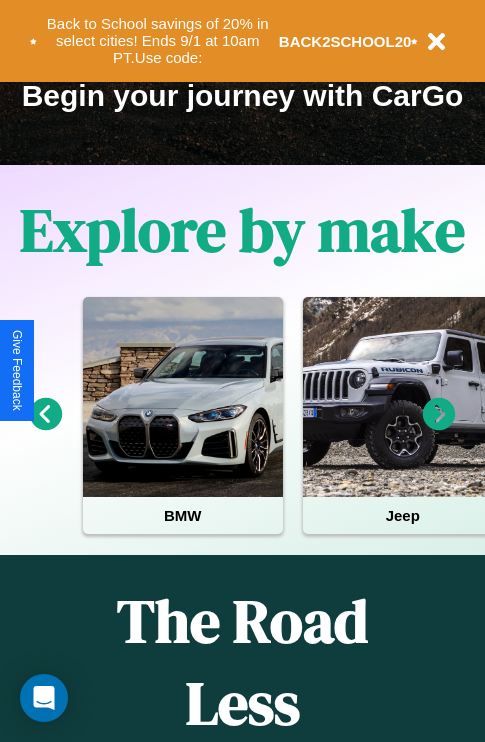 click 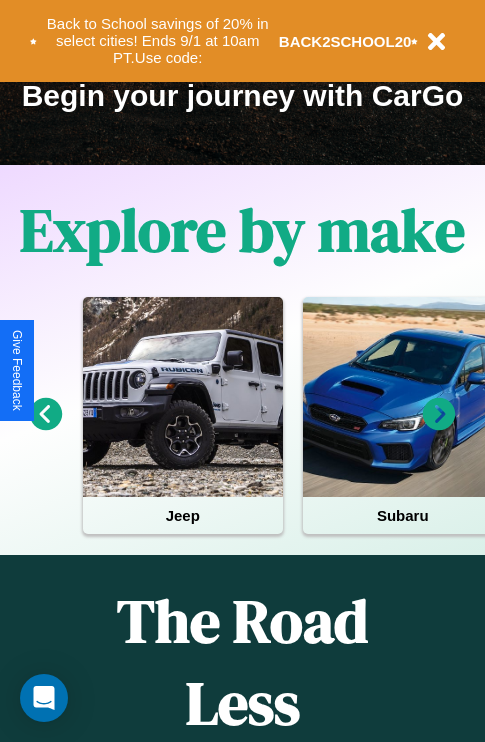 click 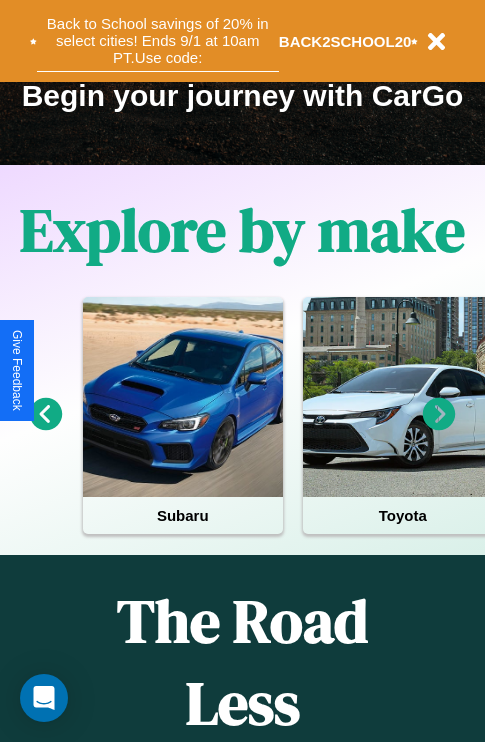 click on "Back to School savings of 20% in select cities! Ends 9/1 at 10am PT.  Use code:" at bounding box center (158, 41) 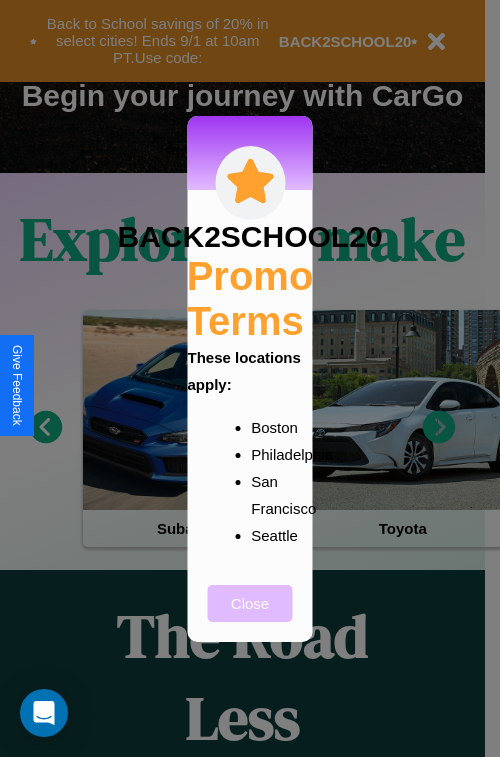 click on "Close" at bounding box center (250, 603) 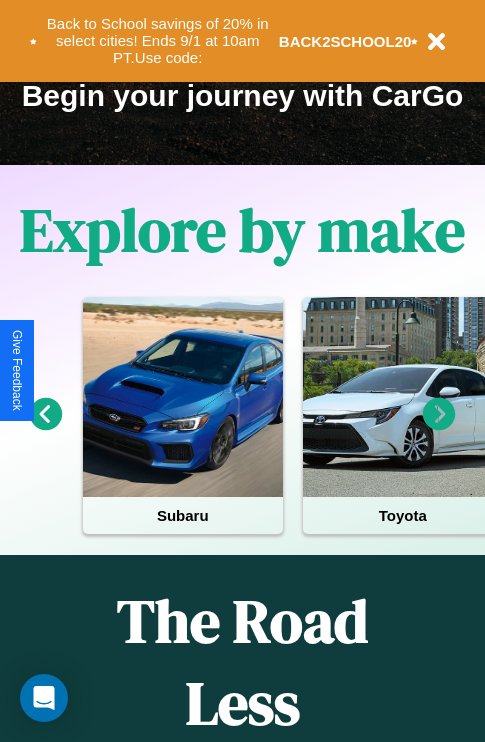 scroll, scrollTop: 0, scrollLeft: 0, axis: both 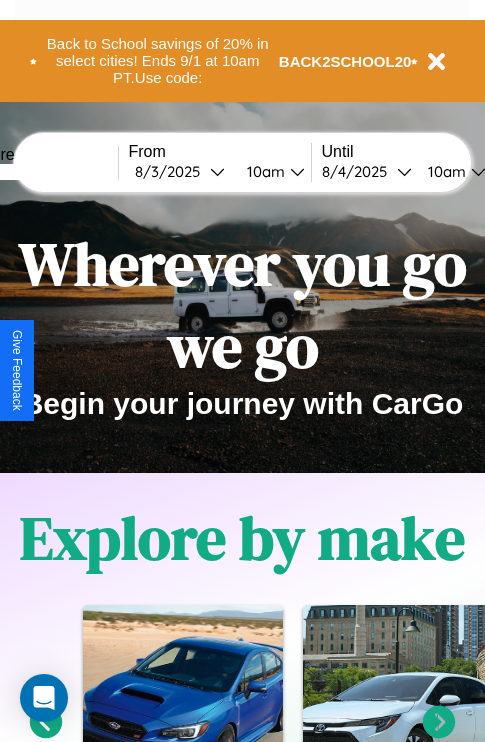 click at bounding box center (43, 172) 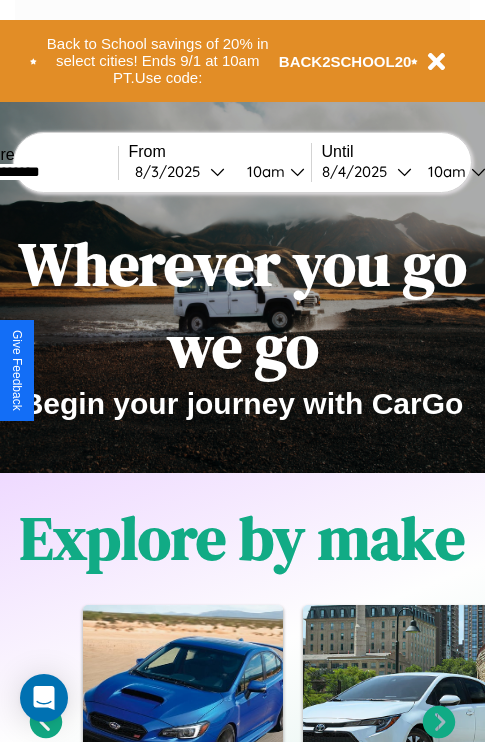 type on "**********" 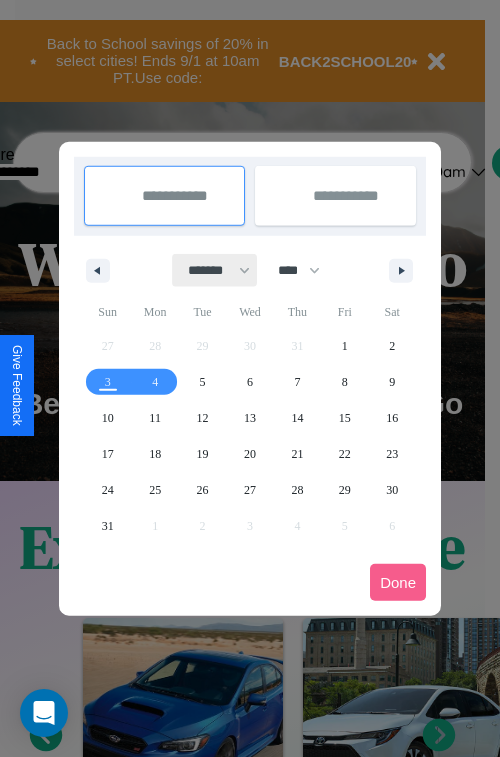 click on "******* ******** ***** ***** *** **** **** ****** ********* ******* ******** ********" at bounding box center (215, 270) 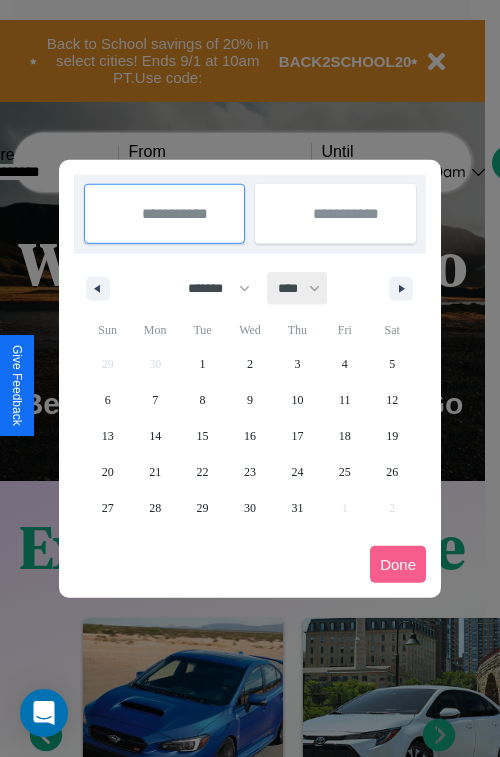 click on "**** **** **** **** **** **** **** **** **** **** **** **** **** **** **** **** **** **** **** **** **** **** **** **** **** **** **** **** **** **** **** **** **** **** **** **** **** **** **** **** **** **** **** **** **** **** **** **** **** **** **** **** **** **** **** **** **** **** **** **** **** **** **** **** **** **** **** **** **** **** **** **** **** **** **** **** **** **** **** **** **** **** **** **** **** **** **** **** **** **** **** **** **** **** **** **** **** **** **** **** **** **** **** **** **** **** **** **** **** **** **** **** **** **** **** **** **** **** **** **** ****" at bounding box center (298, 288) 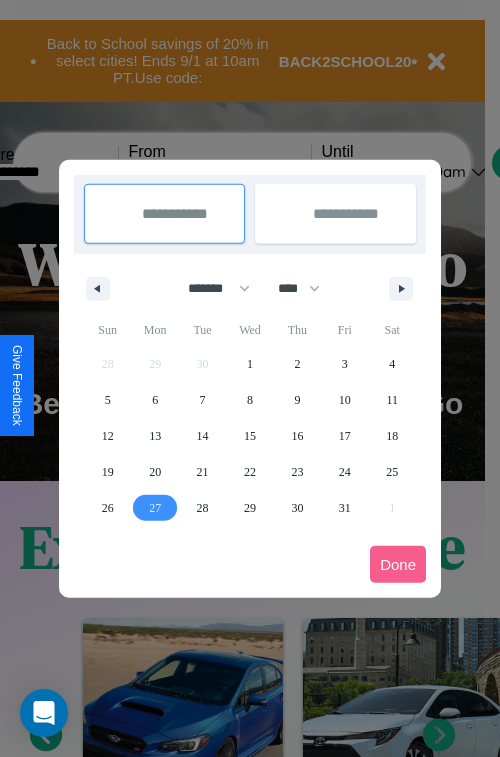 click on "27" at bounding box center [155, 508] 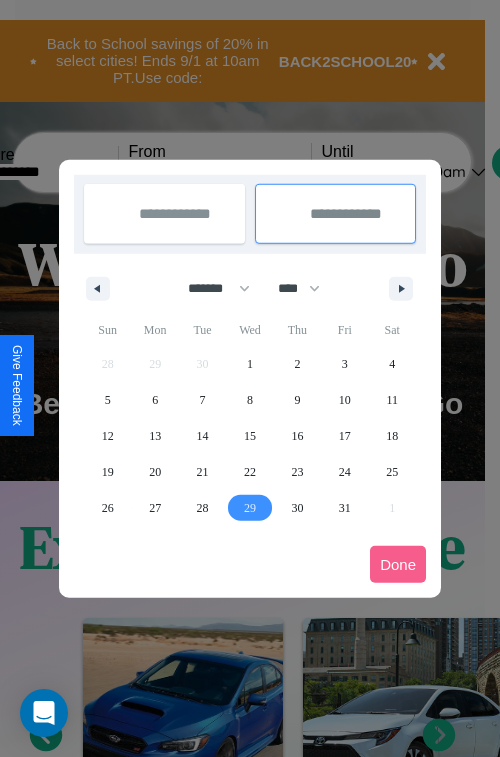 click on "29" at bounding box center (250, 508) 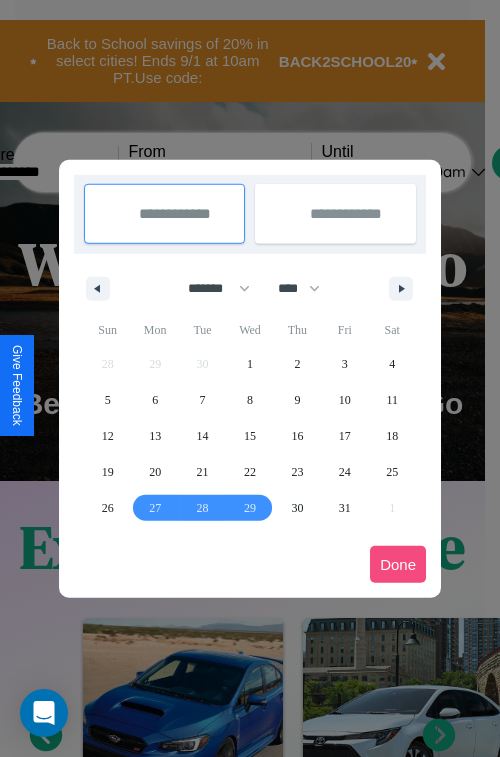 click on "Done" at bounding box center (398, 564) 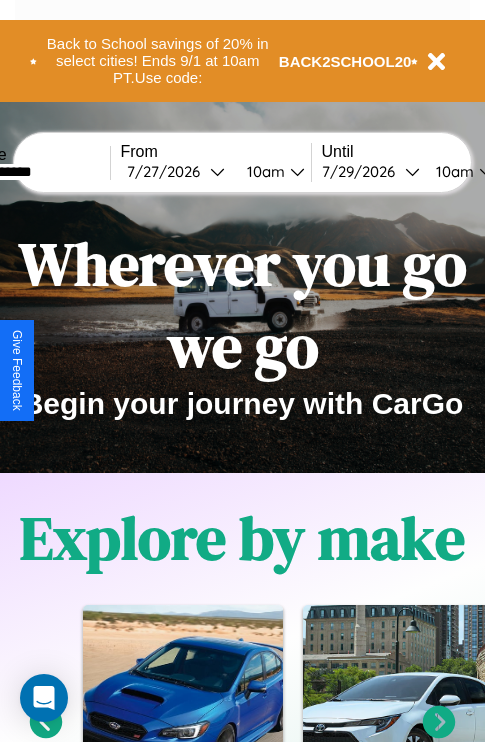 scroll, scrollTop: 0, scrollLeft: 76, axis: horizontal 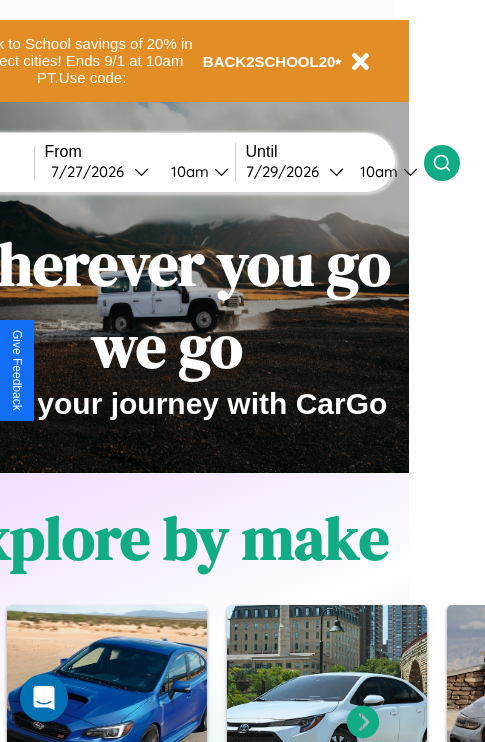 click 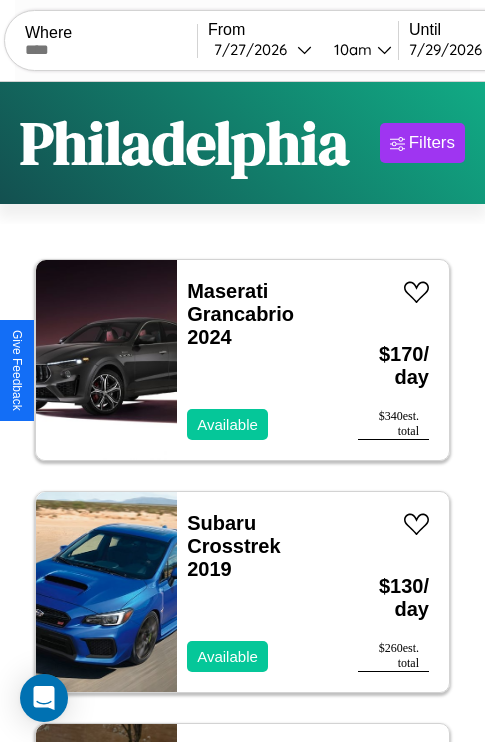 scroll, scrollTop: 50, scrollLeft: 0, axis: vertical 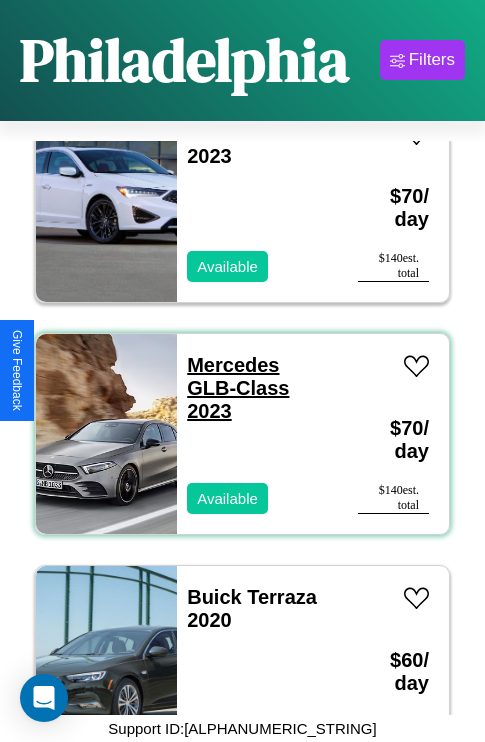 click on "Mercedes   GLB-Class   2023" at bounding box center (238, 388) 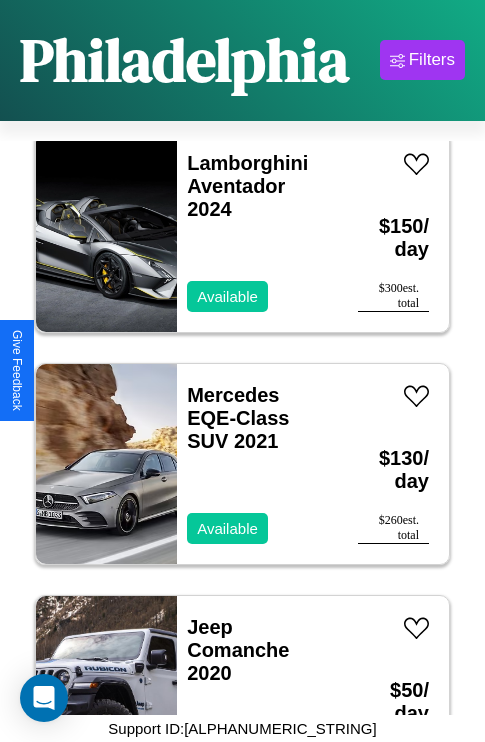 scroll, scrollTop: 28147, scrollLeft: 0, axis: vertical 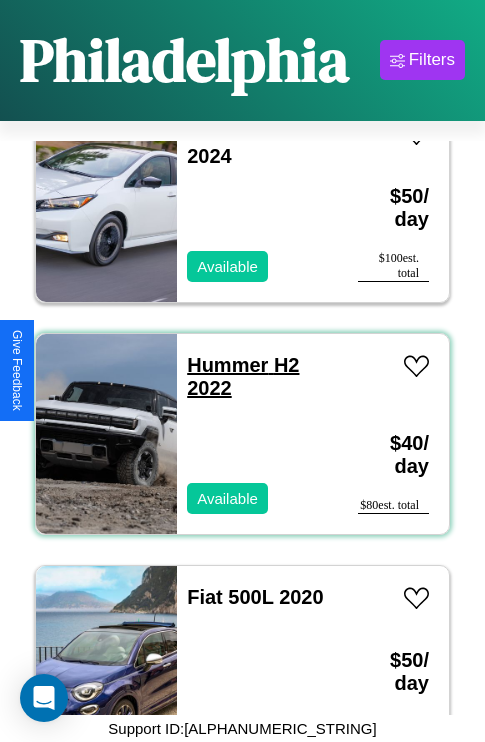 click on "Hummer   H2   2022" at bounding box center [243, 376] 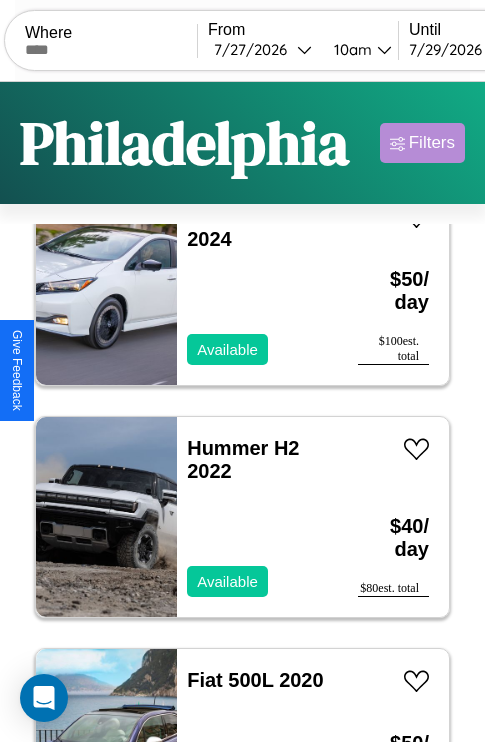 click on "Filters" at bounding box center (432, 143) 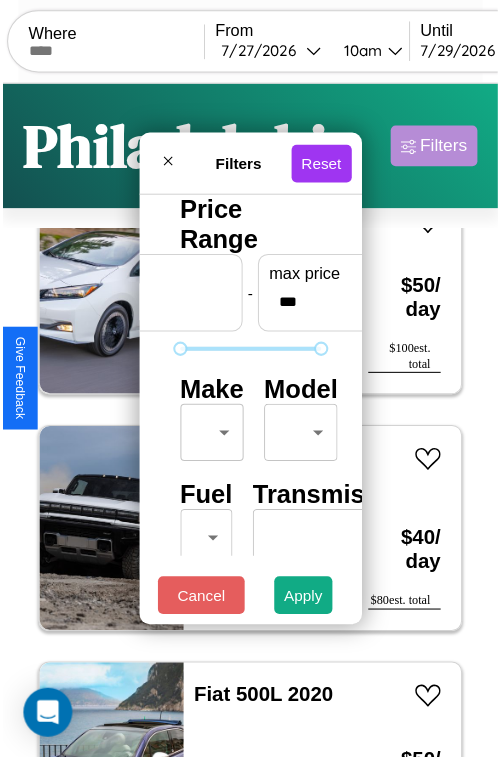 scroll, scrollTop: 59, scrollLeft: 0, axis: vertical 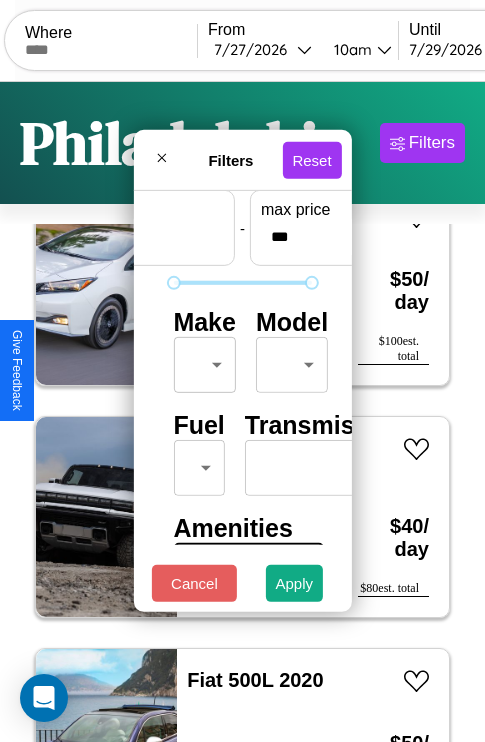 click on "CarGo Where From [DATE] [TIME] Until [DATE] [TIME] Become a Host Login Sign Up [CITY] Filters 126  cars in this area These cars can be picked up in this city. Maserati   Grancabrio   2024 Available $ 170  / day $ 340  est. total Subaru   Crosstrek   2019 Available $ 130  / day $ 260  est. total Infiniti   Q40   2020 Unavailable $ 50  / day $ 100  est. total Audi   RS 6 Avant   2017 Available $ 200  / day $ 400  est. total Jaguar   XK   2014 Available $ 200  / day $ 400  est. total Lexus   IS   2014 Available $ 160  / day $ 320  est. total Bentley   Arnage   2018 Available $ 130  / day $ 260  est. total Maserati   Quattroporte   2024 Available $ 30  / day $ 60  est. total Chevrolet   C7   2016 Available $ 50  / day $ 100  est. total Land Rover   Range Rover Evoque   2021 Unavailable $ 100  / day $ 200  est. total Bentley   Rolls-Royce Park Ward   2019 Available $ 40  / day $ 80  est. total Acura   RSX   2023 Available $ 70  / day $ 140  est. total Mercedes   GLB-Class   2023 Available $ 70 $" at bounding box center [242, 412] 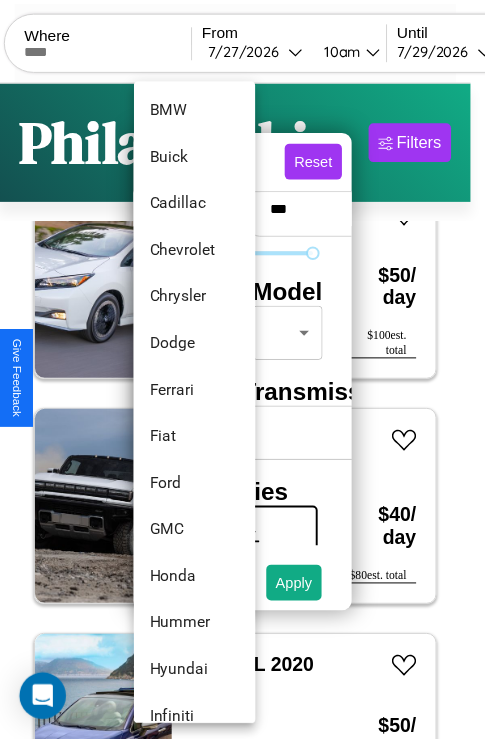 scroll, scrollTop: 374, scrollLeft: 0, axis: vertical 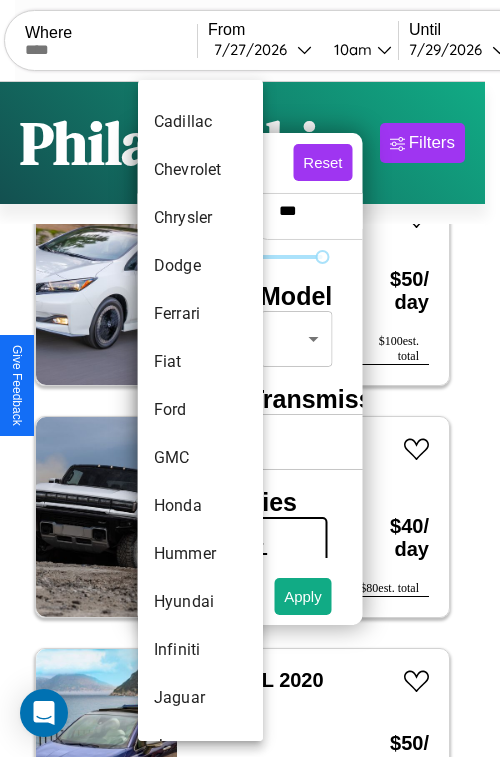 click on "Ford" at bounding box center (200, 410) 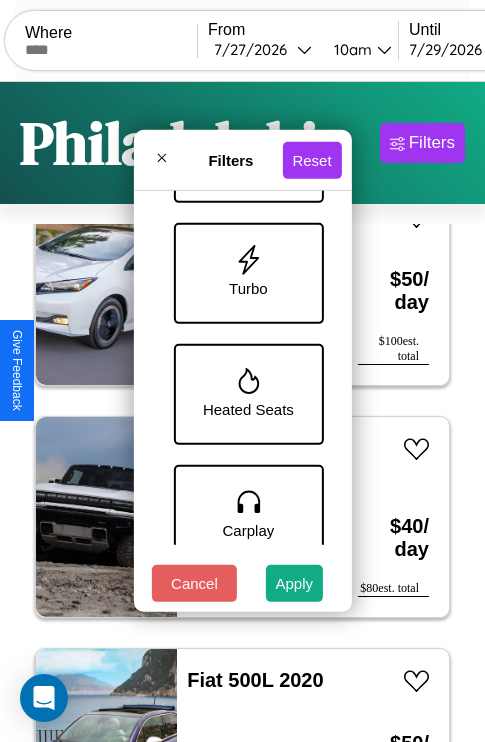 scroll, scrollTop: 1014, scrollLeft: 0, axis: vertical 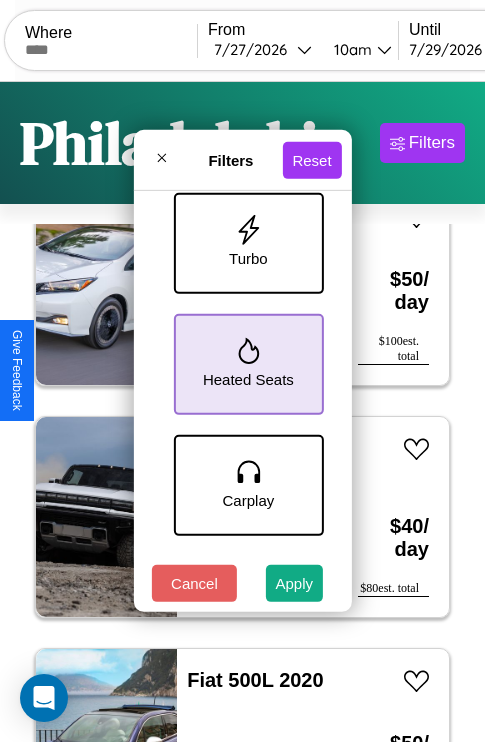 click 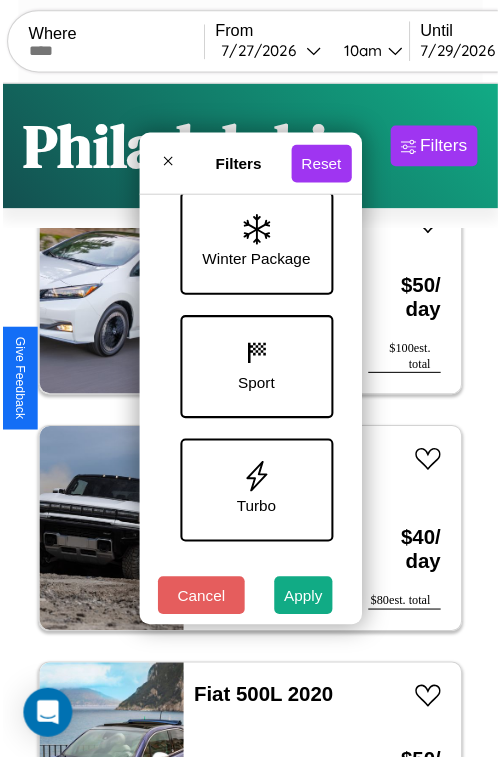 scroll, scrollTop: 772, scrollLeft: 0, axis: vertical 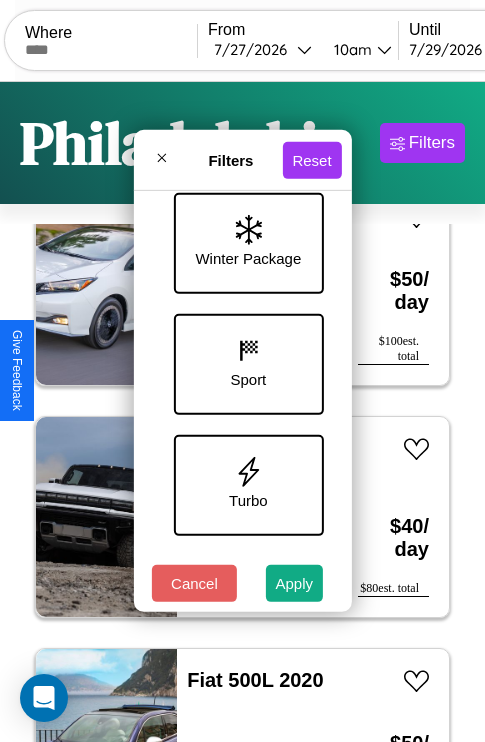 click 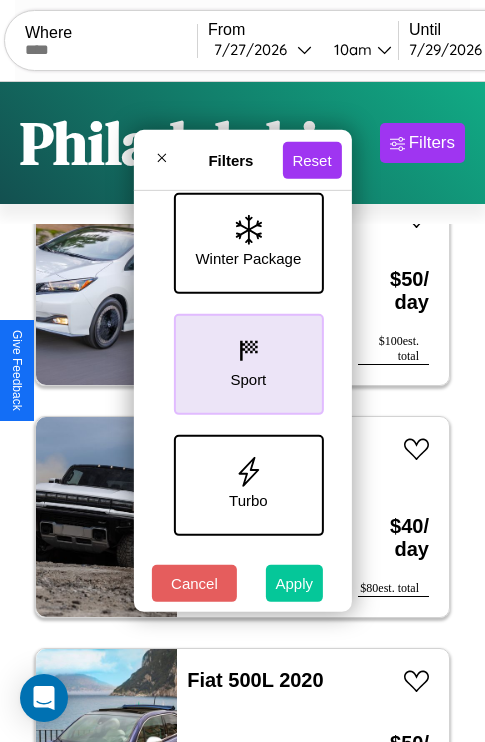click on "Apply" at bounding box center [295, 583] 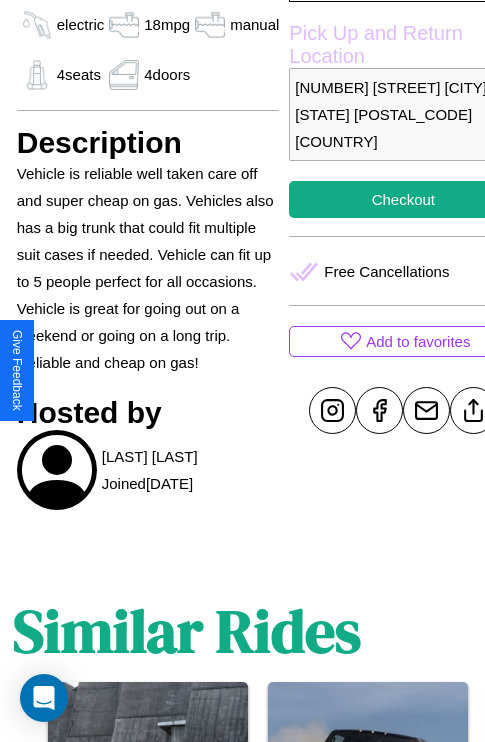 scroll, scrollTop: 645, scrollLeft: 60, axis: both 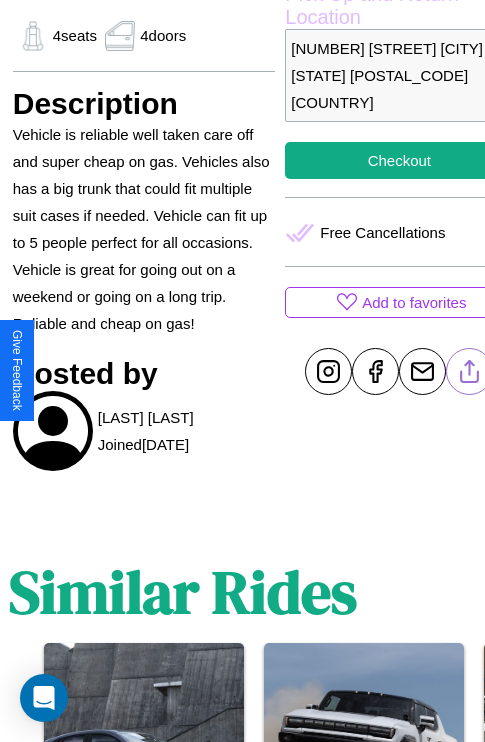 click 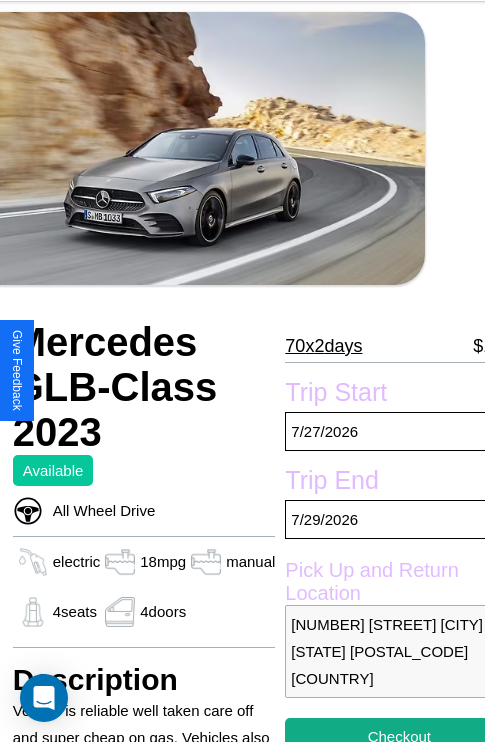 scroll, scrollTop: 44, scrollLeft: 60, axis: both 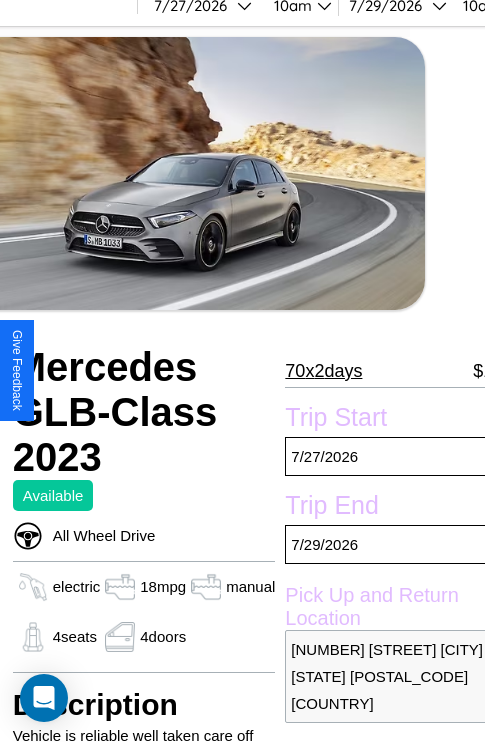 click on "70  x  2  days" at bounding box center [323, 371] 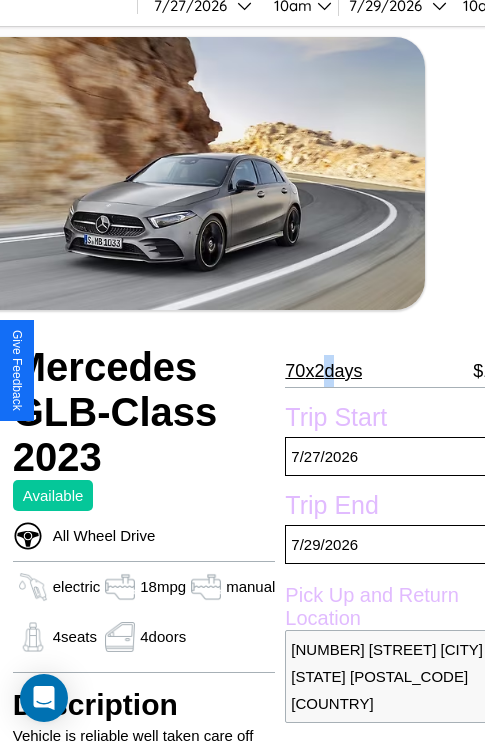 click on "70  x  2  days" at bounding box center [323, 371] 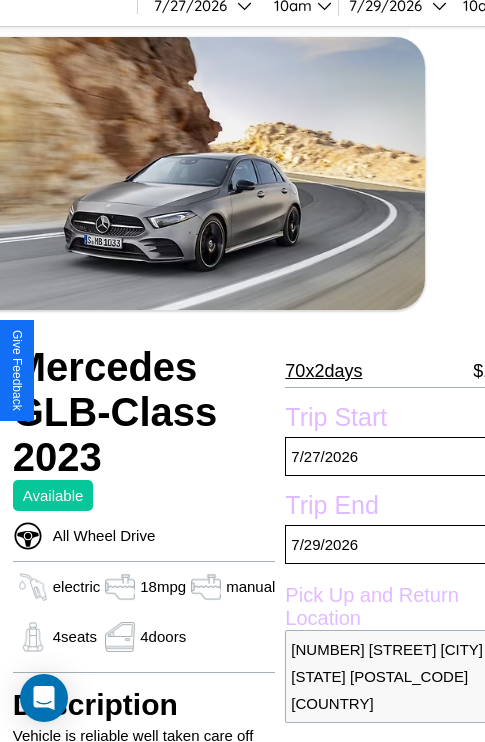 click on "70  x  2  days" at bounding box center [323, 371] 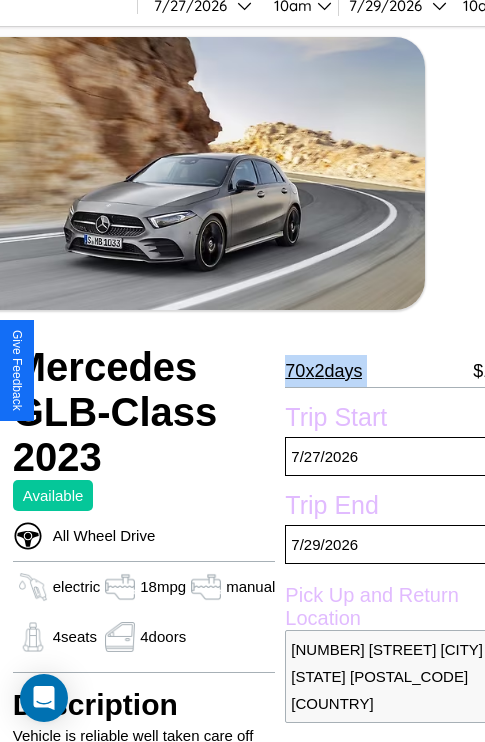 click on "70  x  2  days" at bounding box center [323, 371] 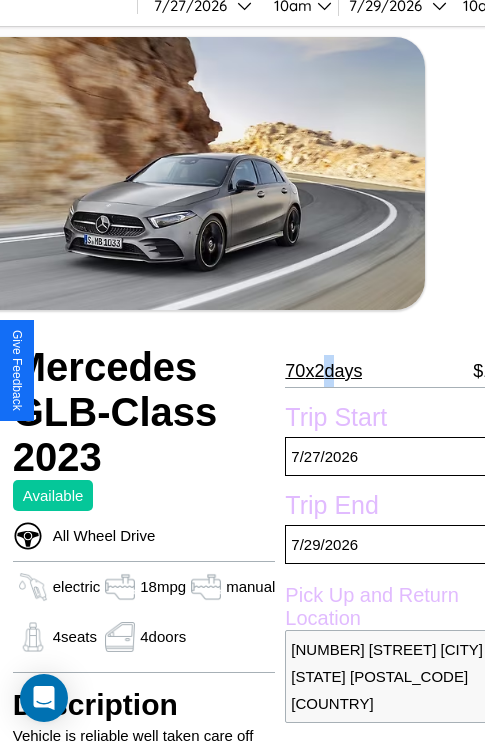 click on "70  x  2  days" at bounding box center [323, 371] 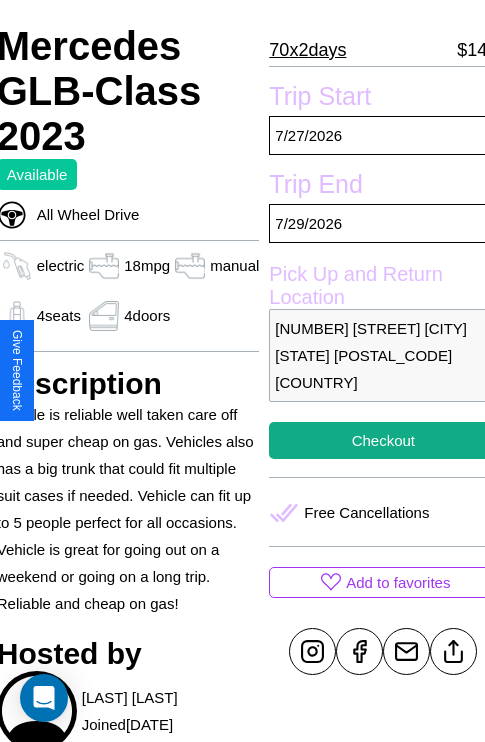 scroll, scrollTop: 434, scrollLeft: 80, axis: both 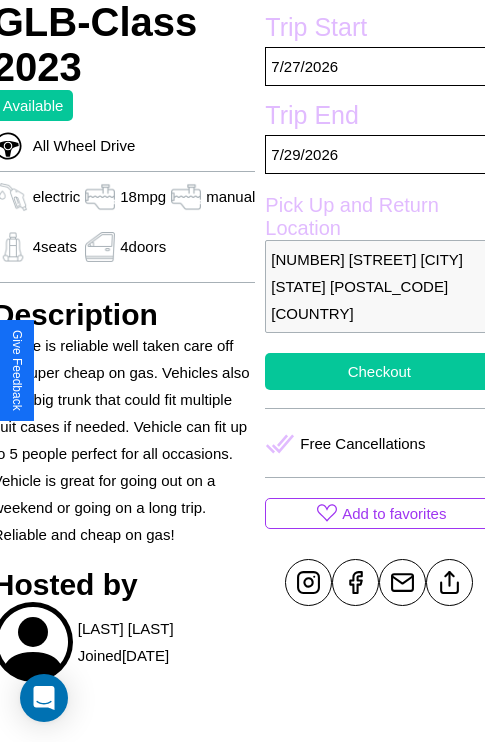 click on "Checkout" at bounding box center [379, 371] 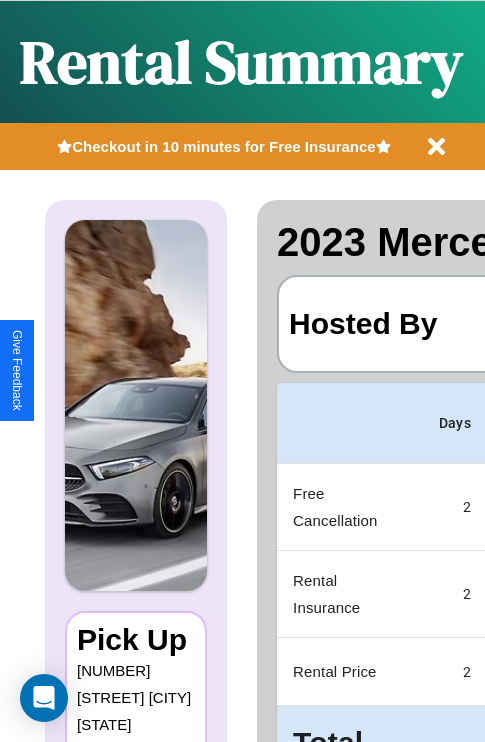 scroll, scrollTop: 0, scrollLeft: 397, axis: horizontal 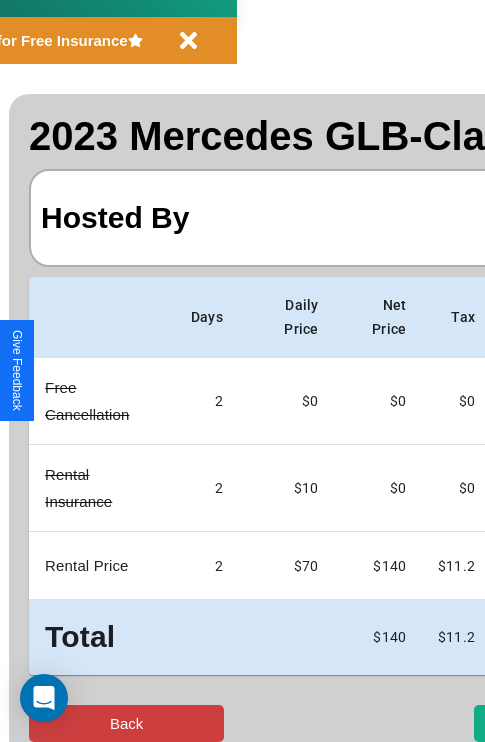 click on "Back" at bounding box center [126, 723] 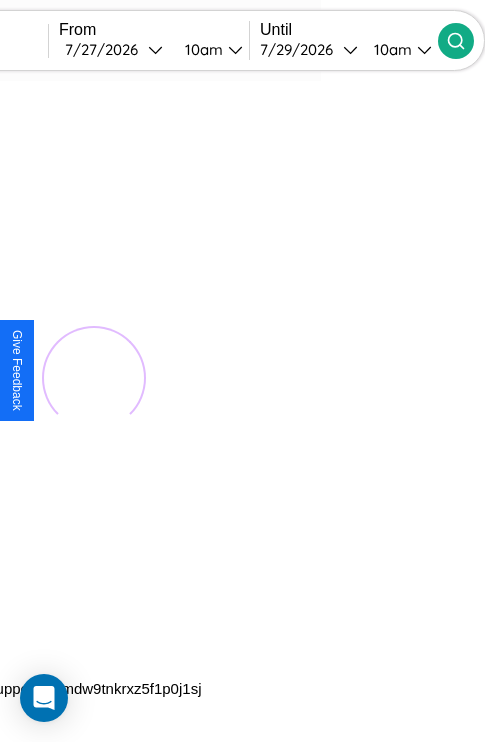 scroll, scrollTop: 0, scrollLeft: 0, axis: both 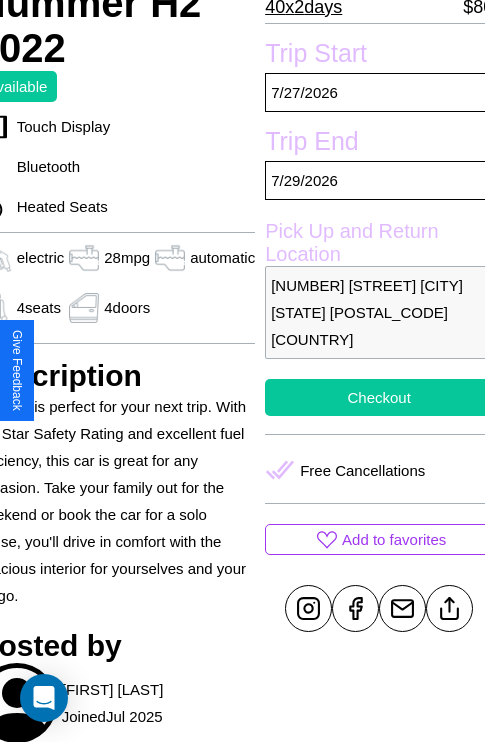 click on "Checkout" at bounding box center [379, 397] 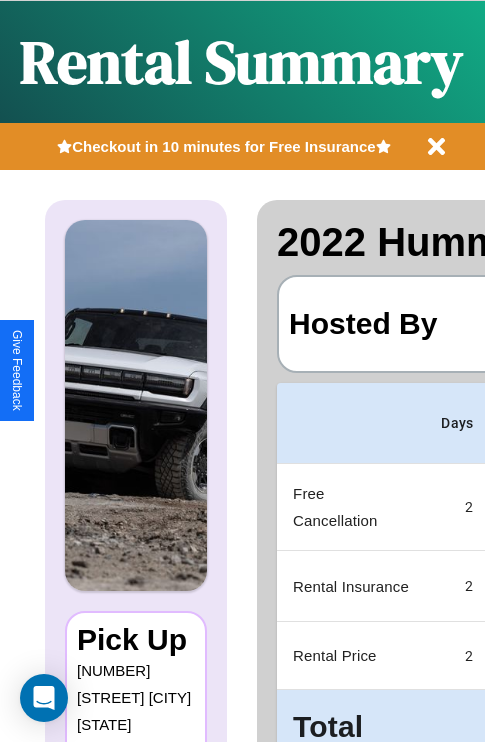 scroll, scrollTop: 0, scrollLeft: 397, axis: horizontal 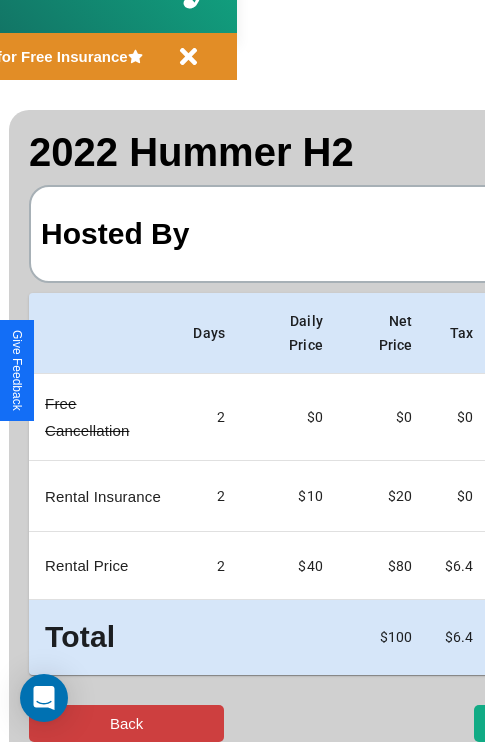 click on "Back" at bounding box center [126, 723] 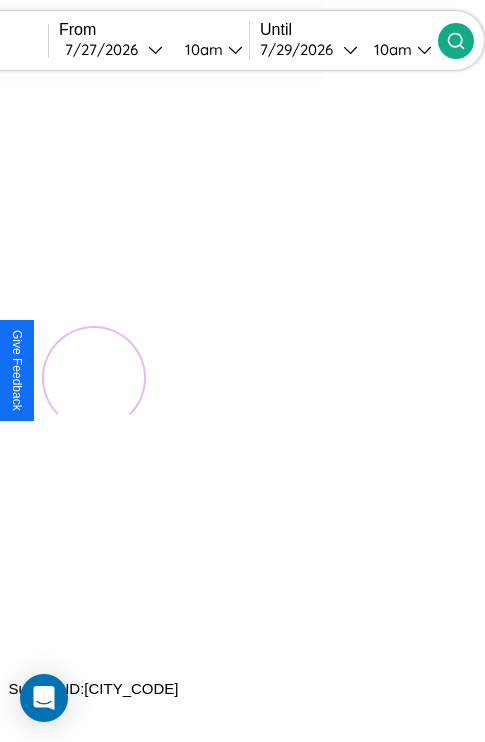 scroll, scrollTop: 0, scrollLeft: 0, axis: both 